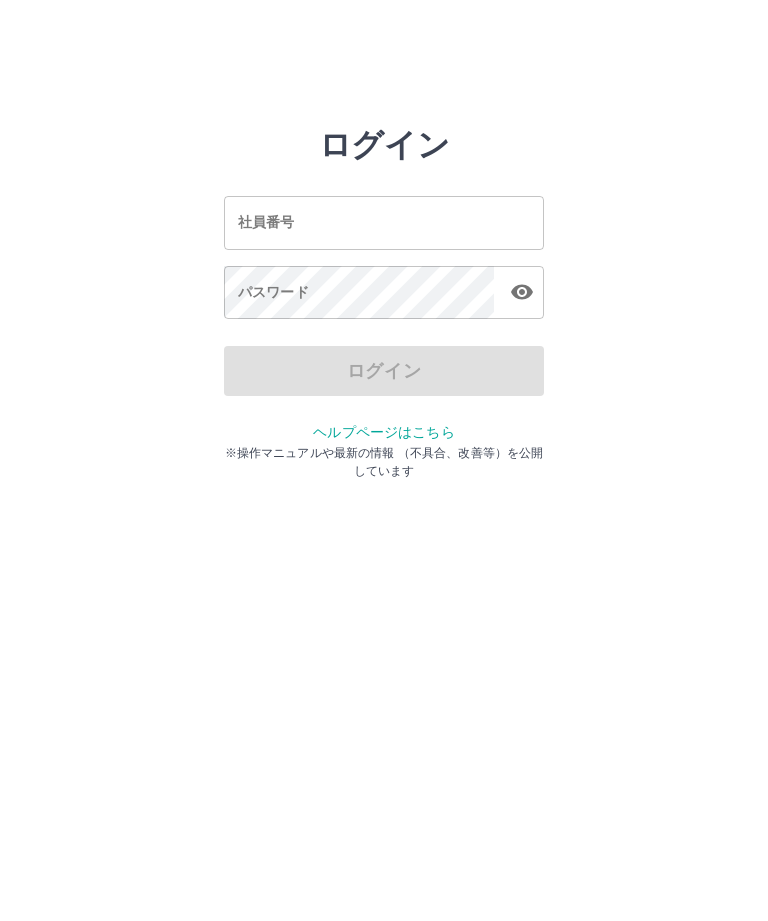 scroll, scrollTop: 0, scrollLeft: 0, axis: both 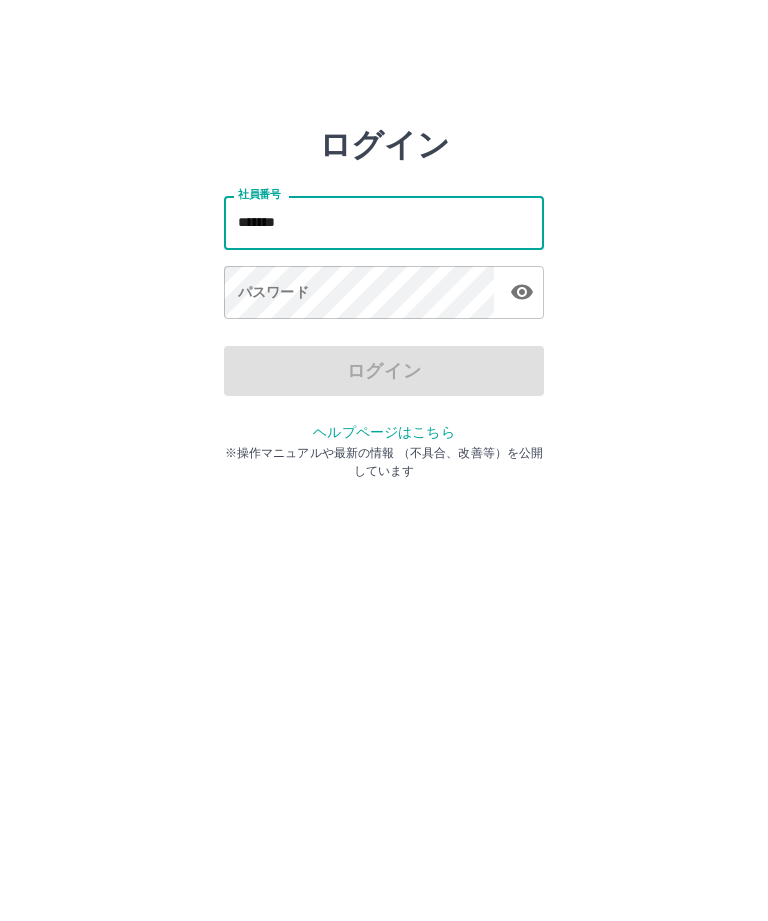 type on "*******" 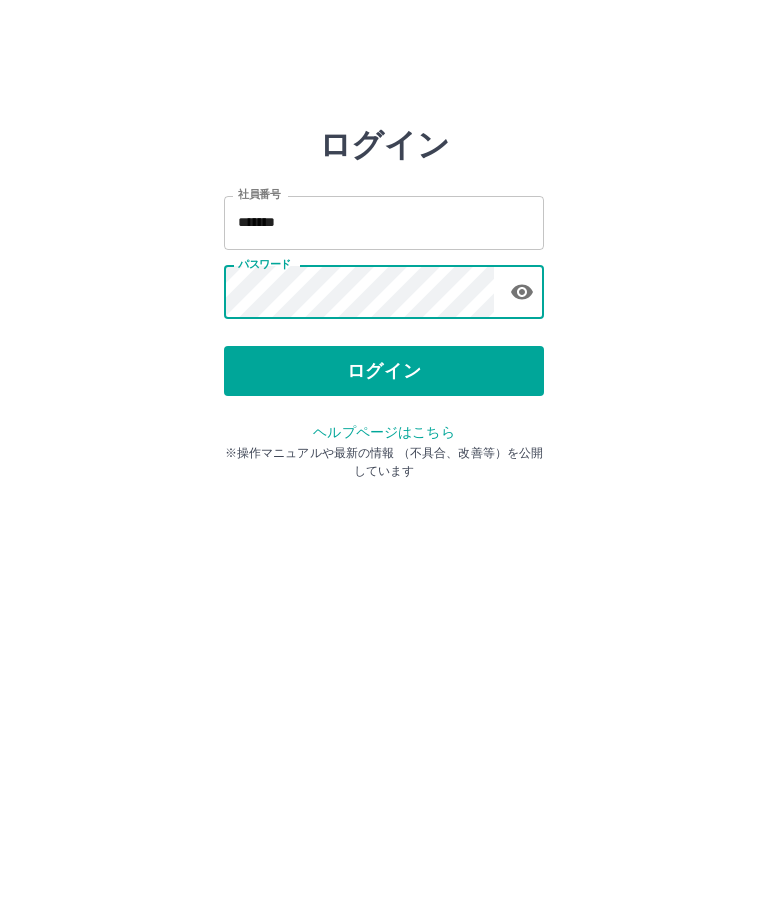 click on "ログイン" at bounding box center (384, 371) 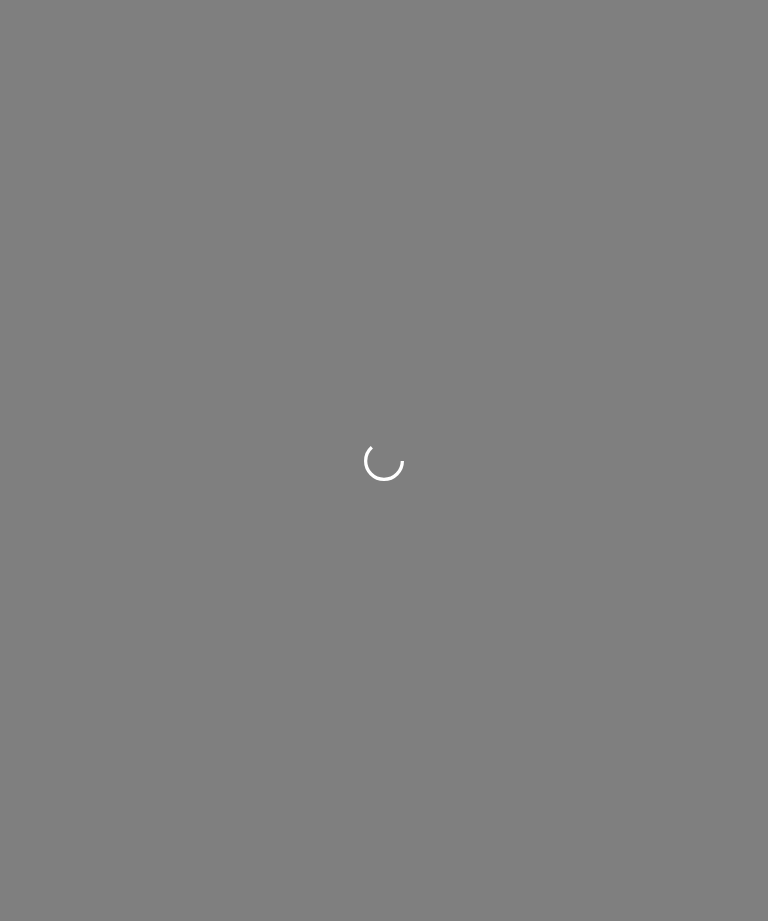 scroll, scrollTop: 0, scrollLeft: 0, axis: both 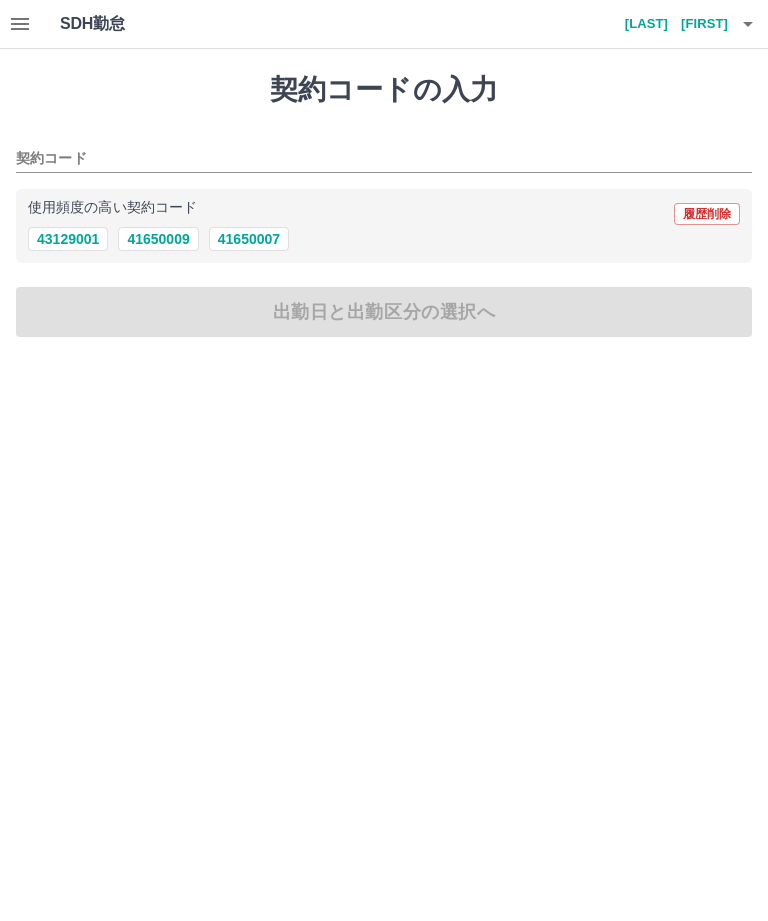 click on "41650007" at bounding box center [249, 239] 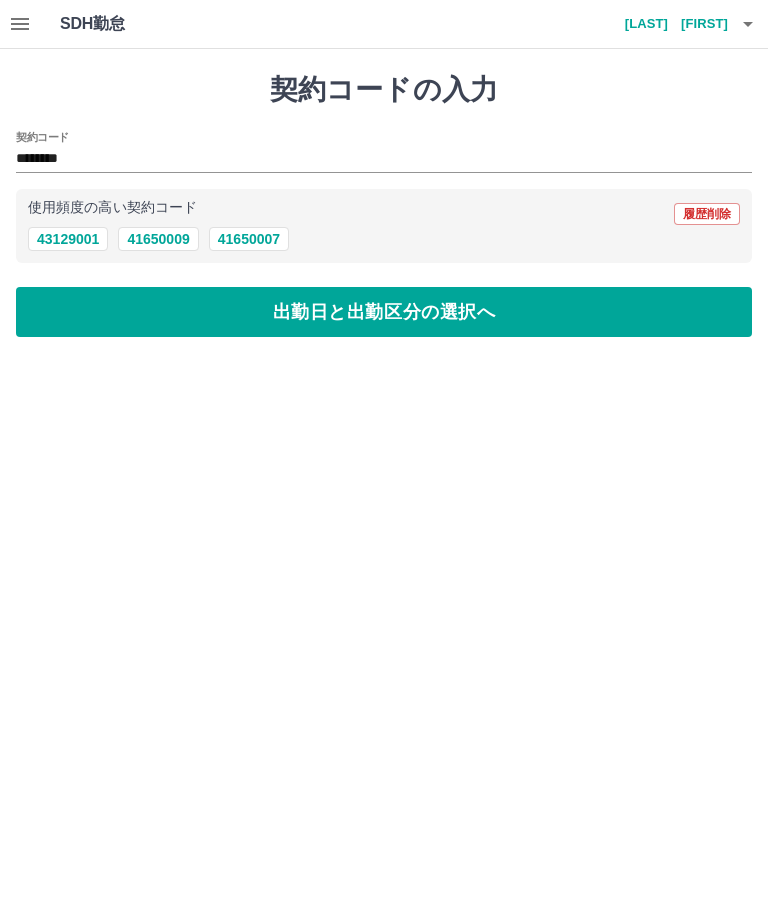 type on "********" 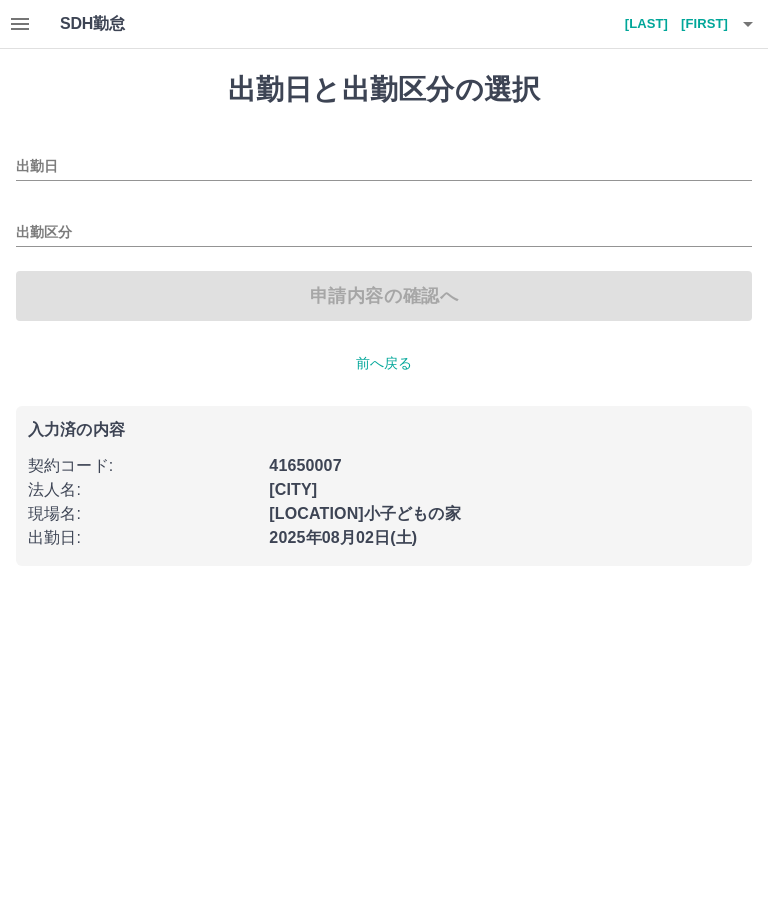 type on "**********" 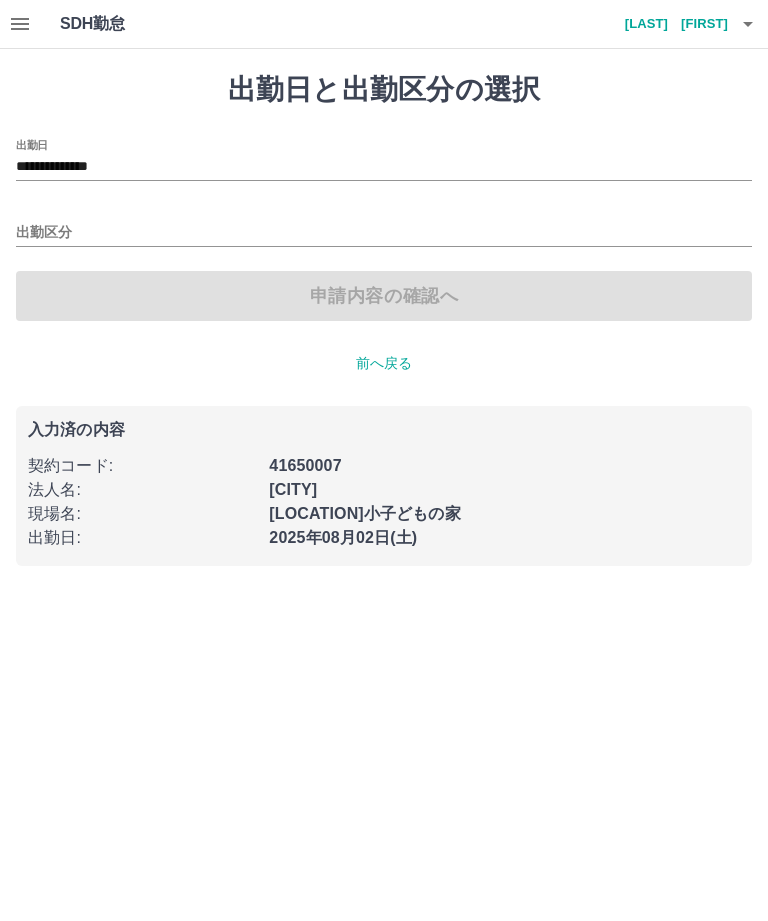 click on "出勤区分" at bounding box center (384, 233) 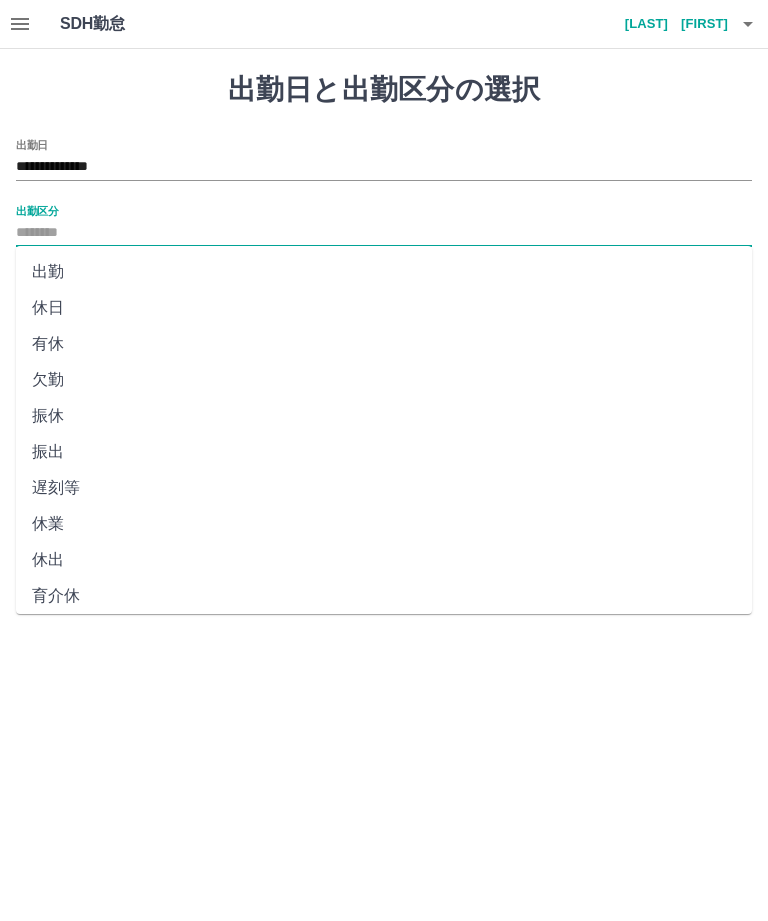 click on "出勤" at bounding box center [384, 272] 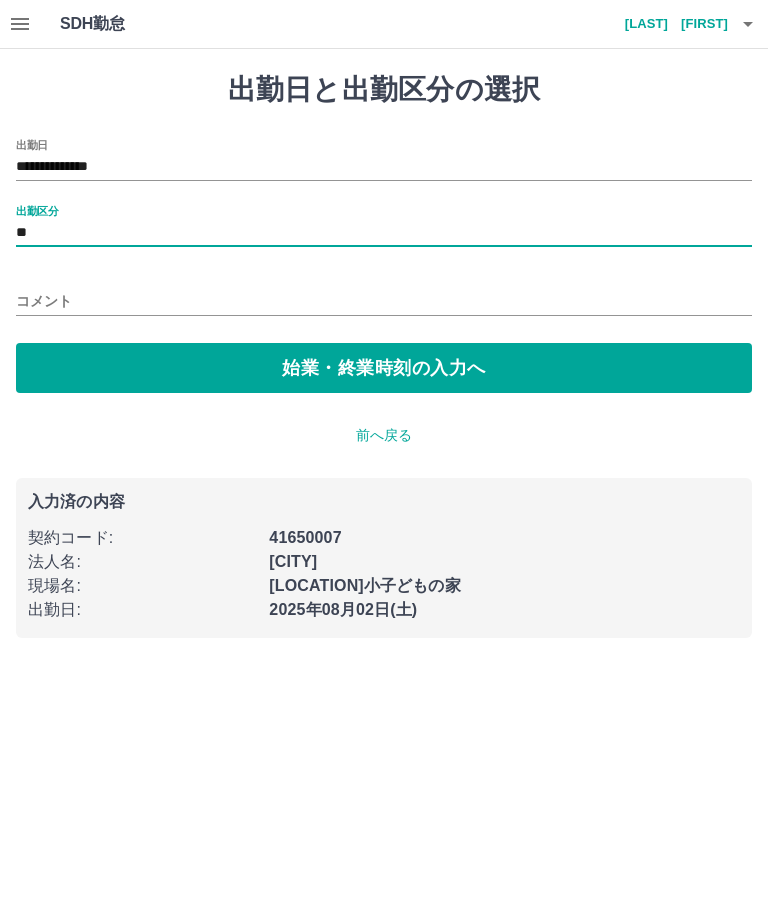 click on "始業・終業時刻の入力へ" at bounding box center (384, 368) 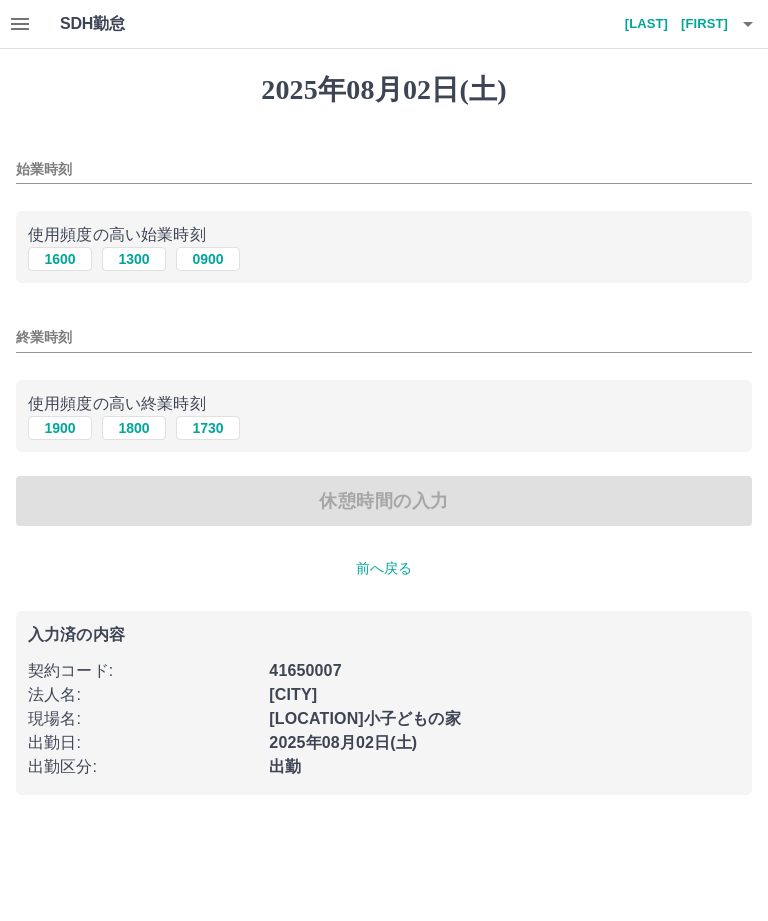 click on "始業時刻" at bounding box center (384, 169) 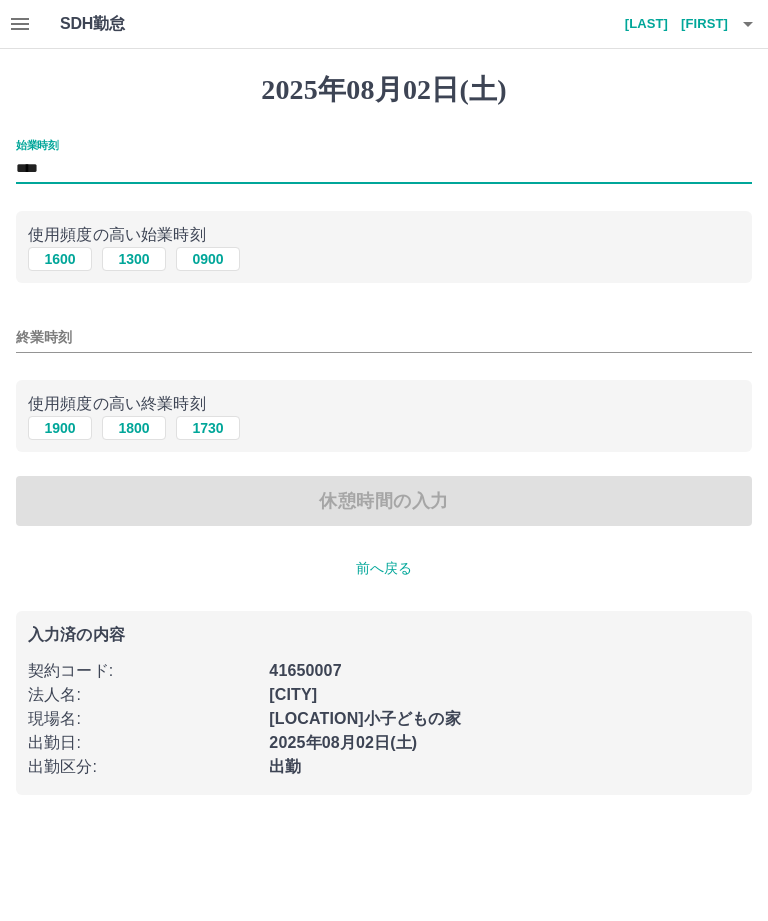 type on "****" 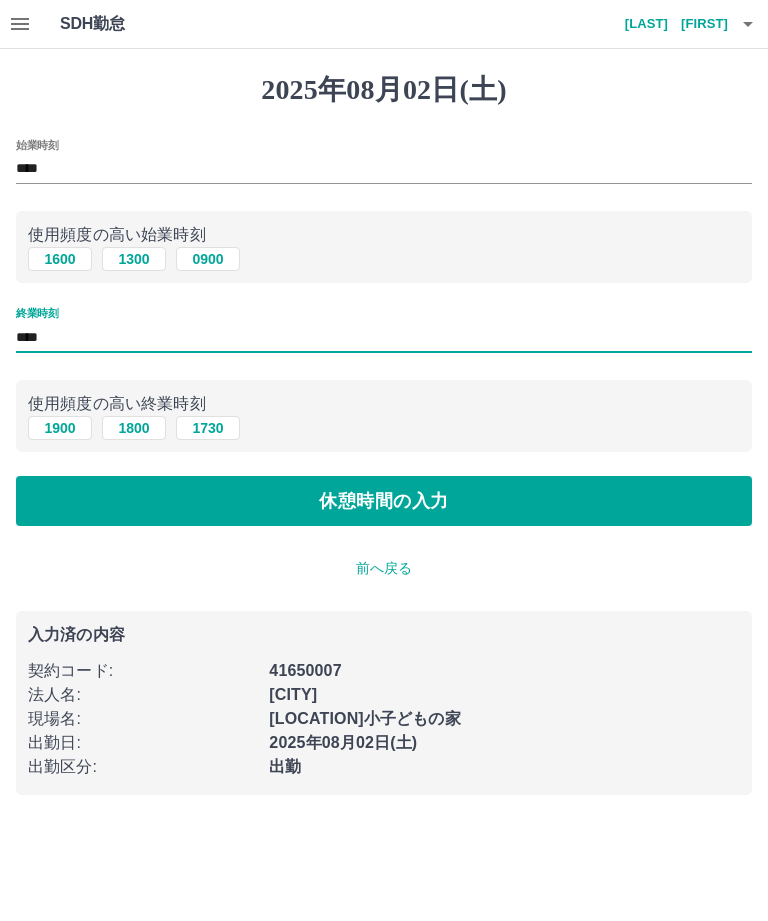 type on "****" 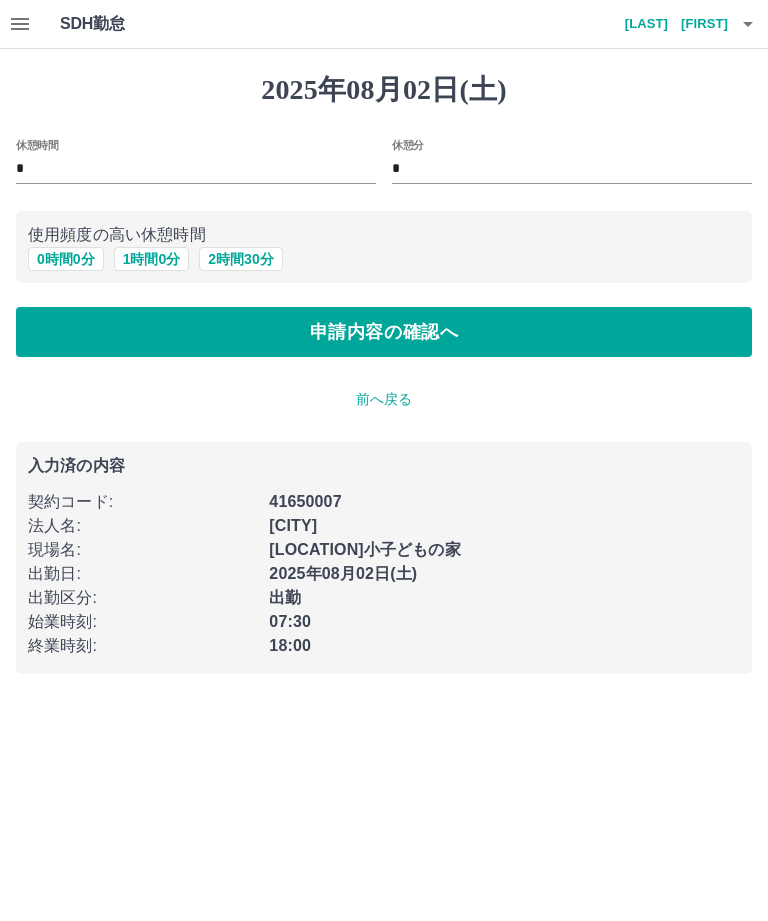 click on "2 時間 30 分" at bounding box center (240, 259) 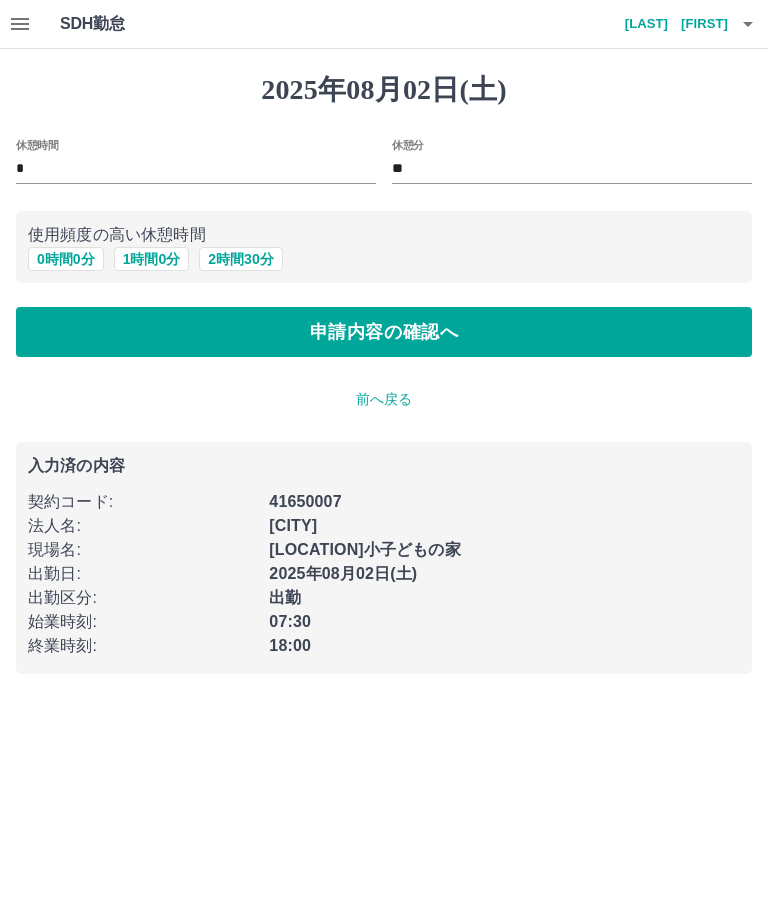 click on "申請内容の確認へ" at bounding box center (384, 332) 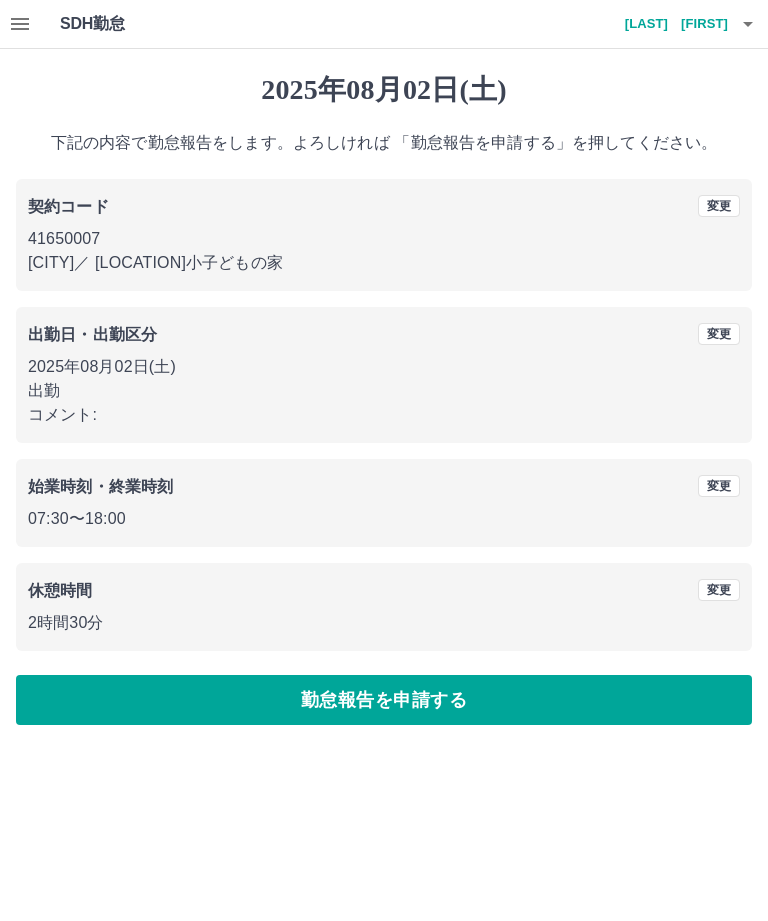 click on "勤怠報告を申請する" at bounding box center (384, 700) 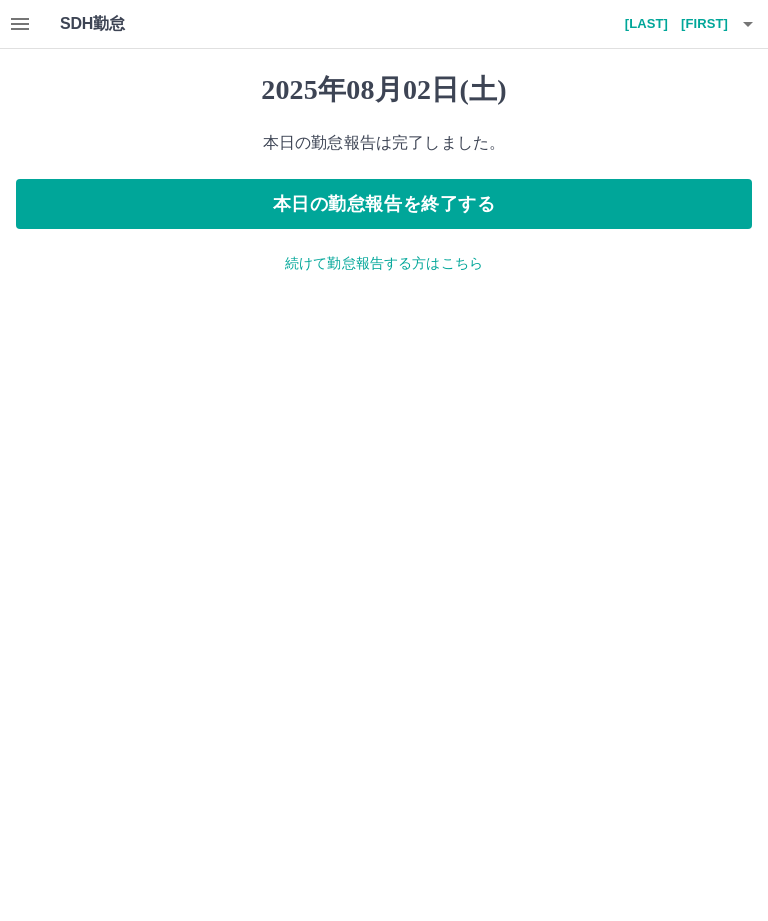 click on "続けて勤怠報告する方はこちら" at bounding box center [384, 263] 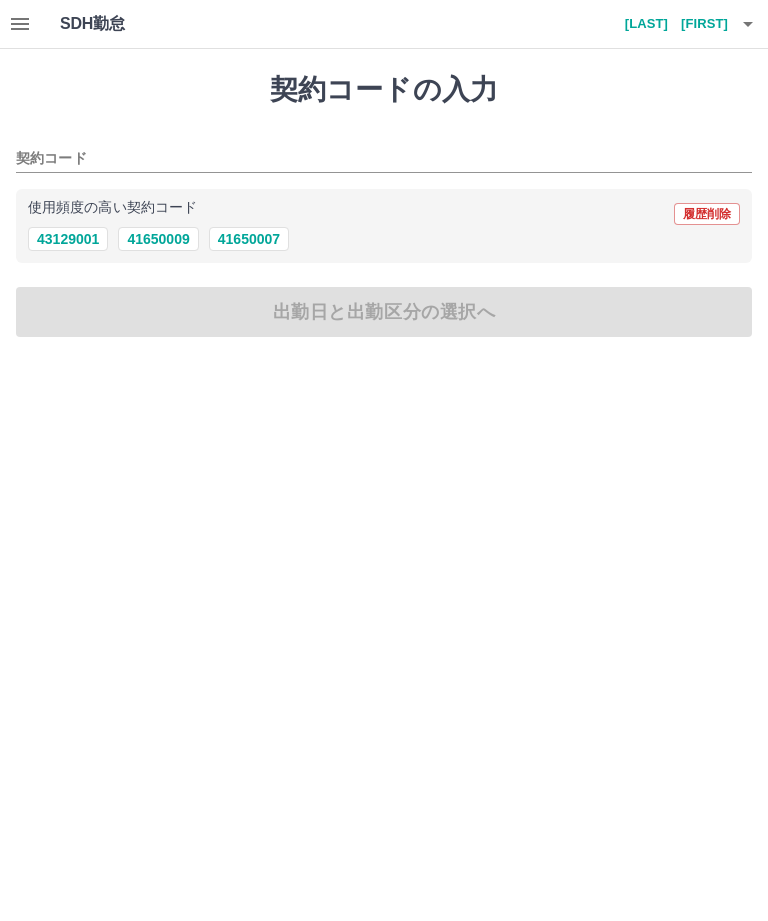 click on "使用頻度の高い契約コード 履歴削除" at bounding box center (384, 214) 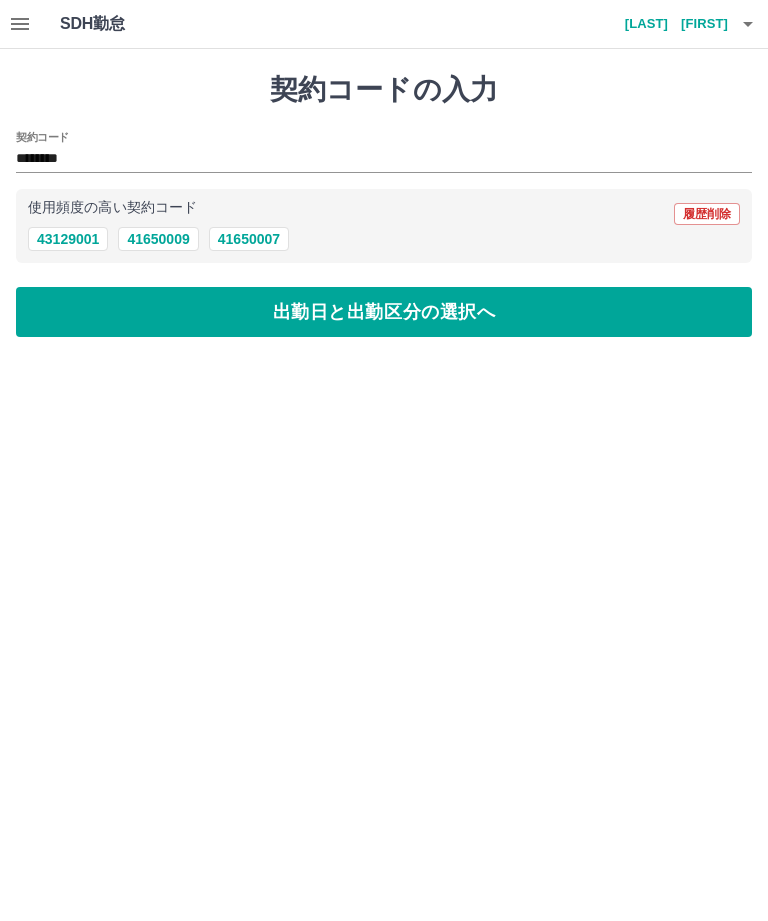 click on "出勤日と出勤区分の選択へ" at bounding box center (384, 312) 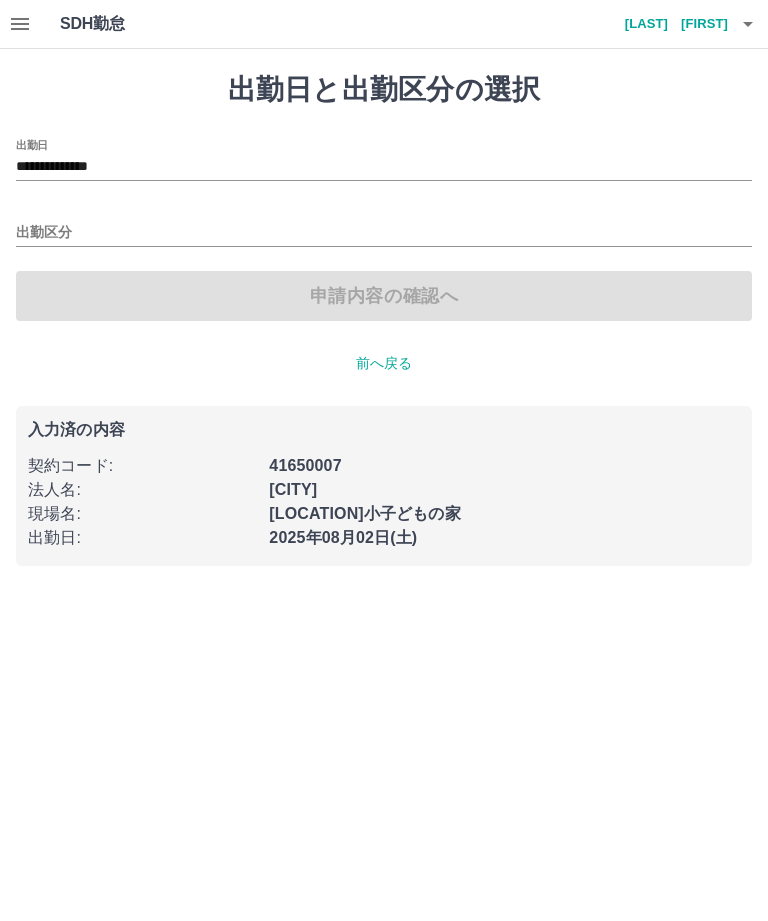 click on "出勤区分" at bounding box center [384, 233] 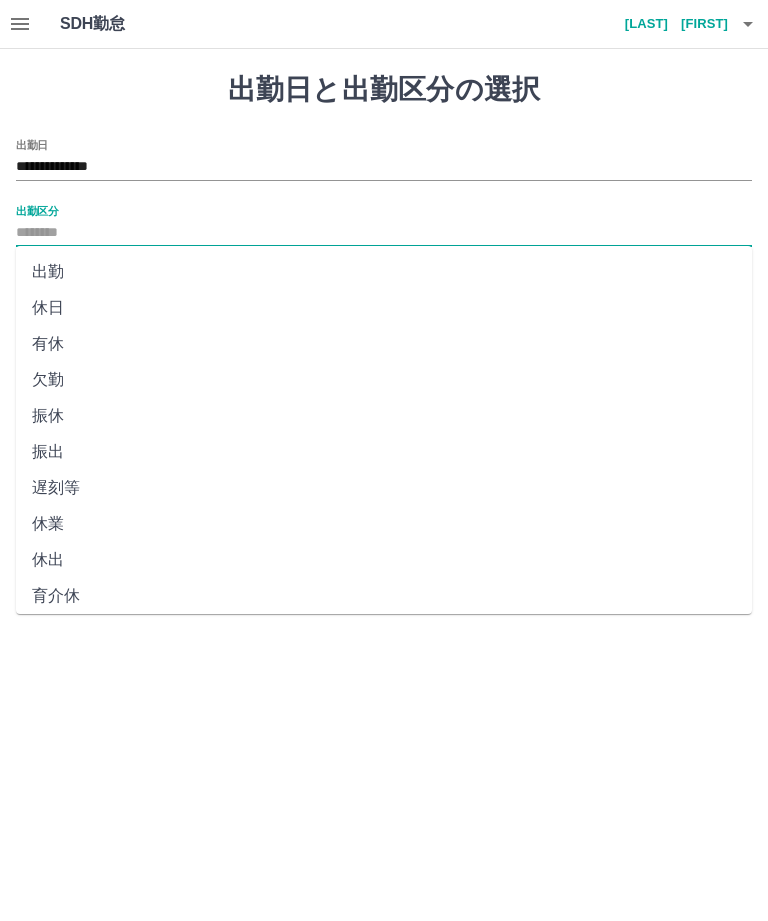 click on "有休" at bounding box center (384, 344) 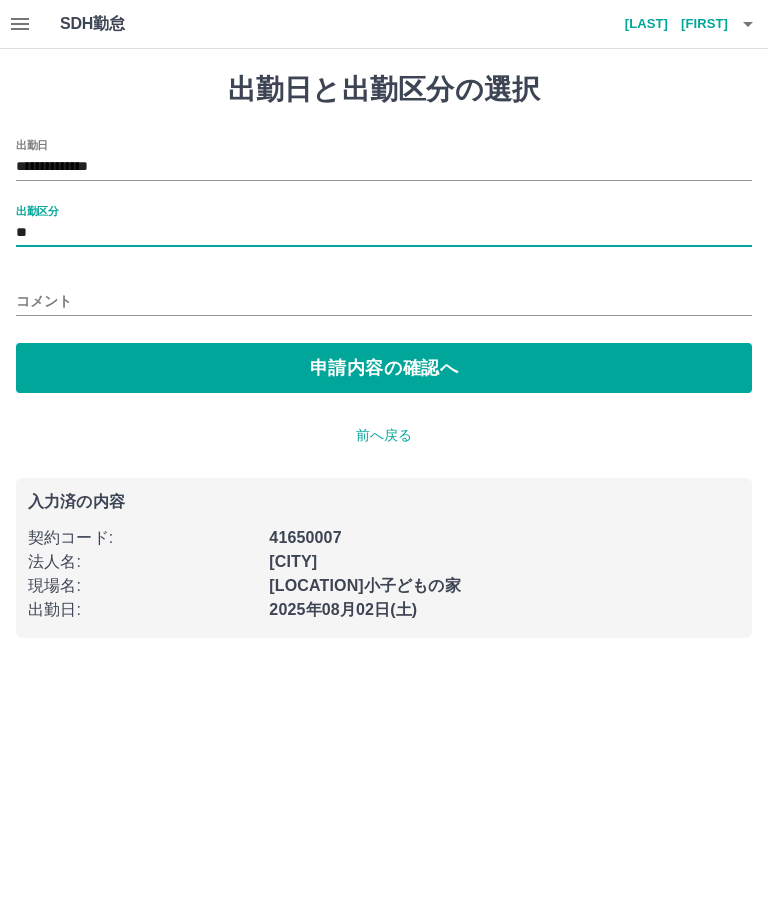click on "申請内容の確認へ" at bounding box center [384, 368] 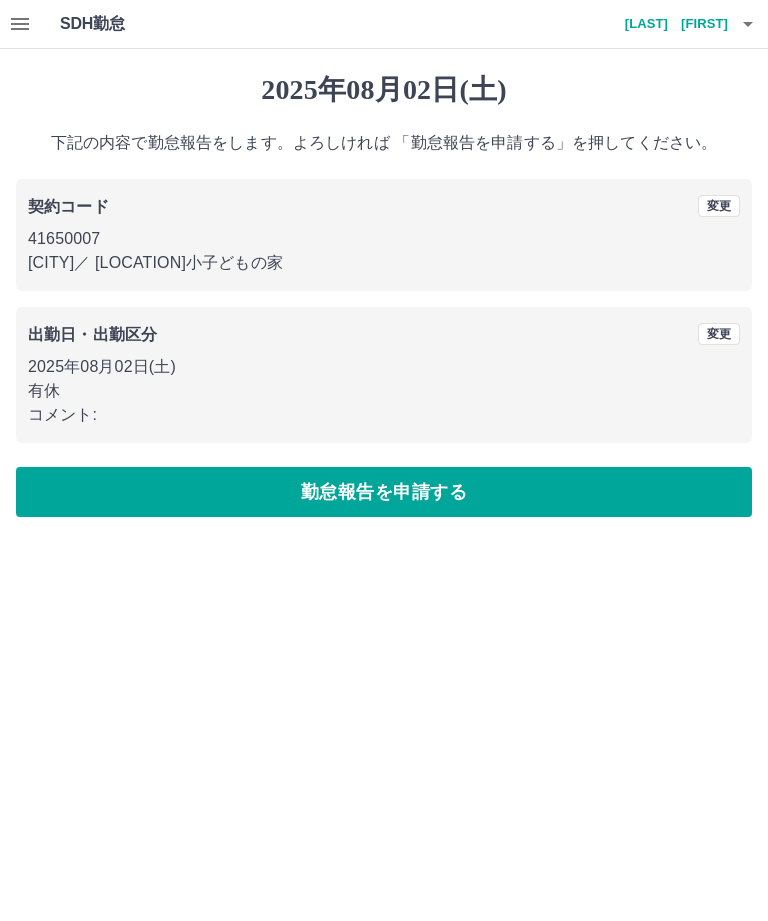 click on "変更" at bounding box center [719, 334] 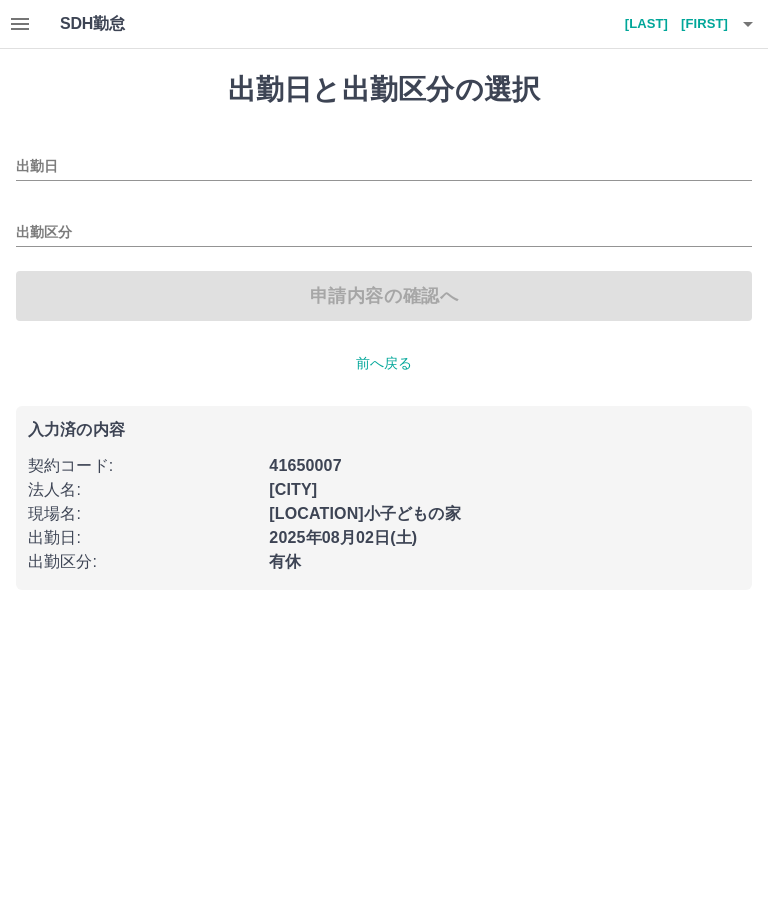 type on "**********" 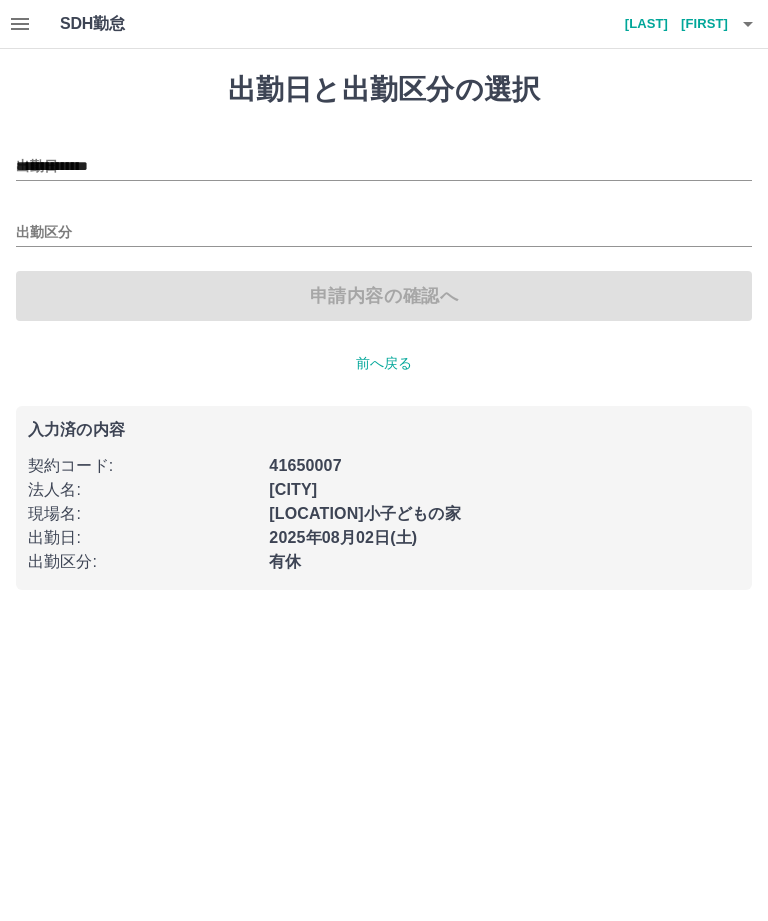 type on "**" 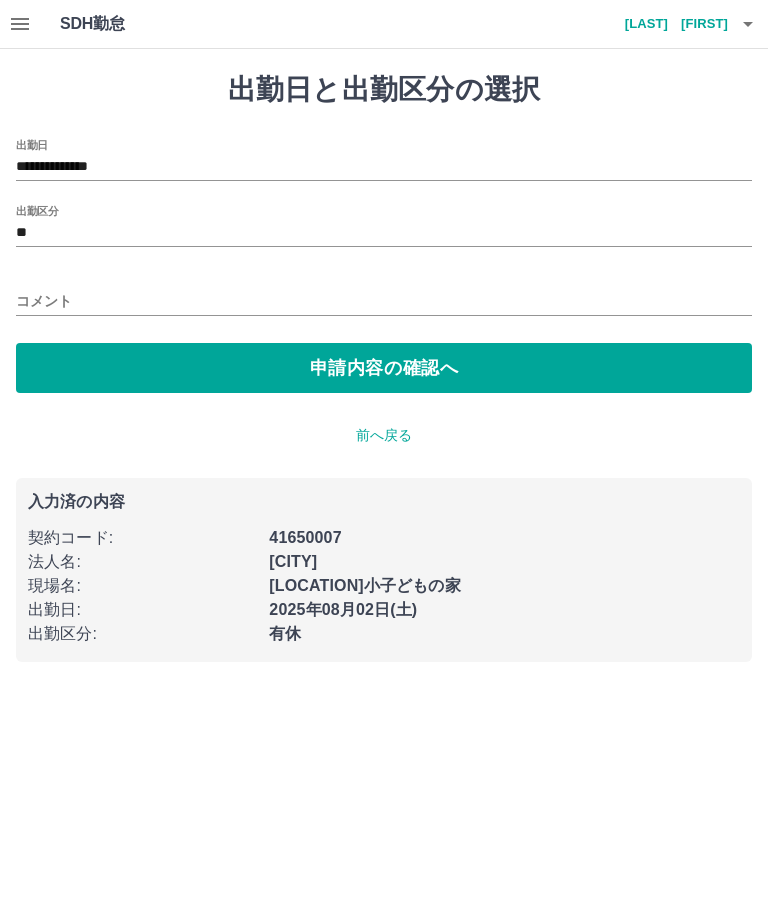 click on "**********" at bounding box center (384, 167) 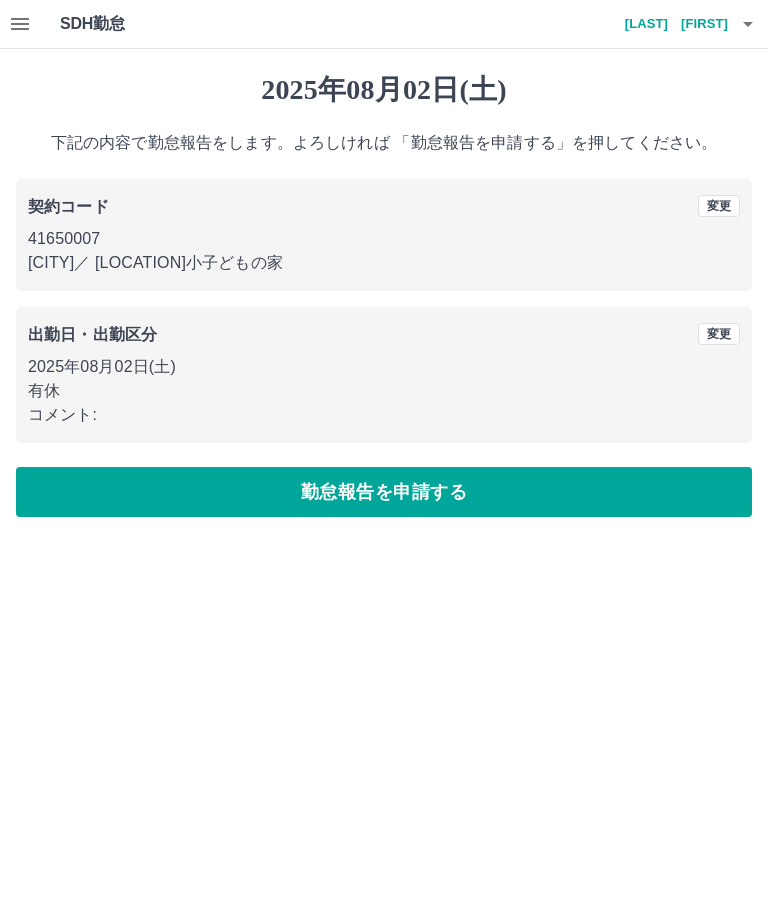 click 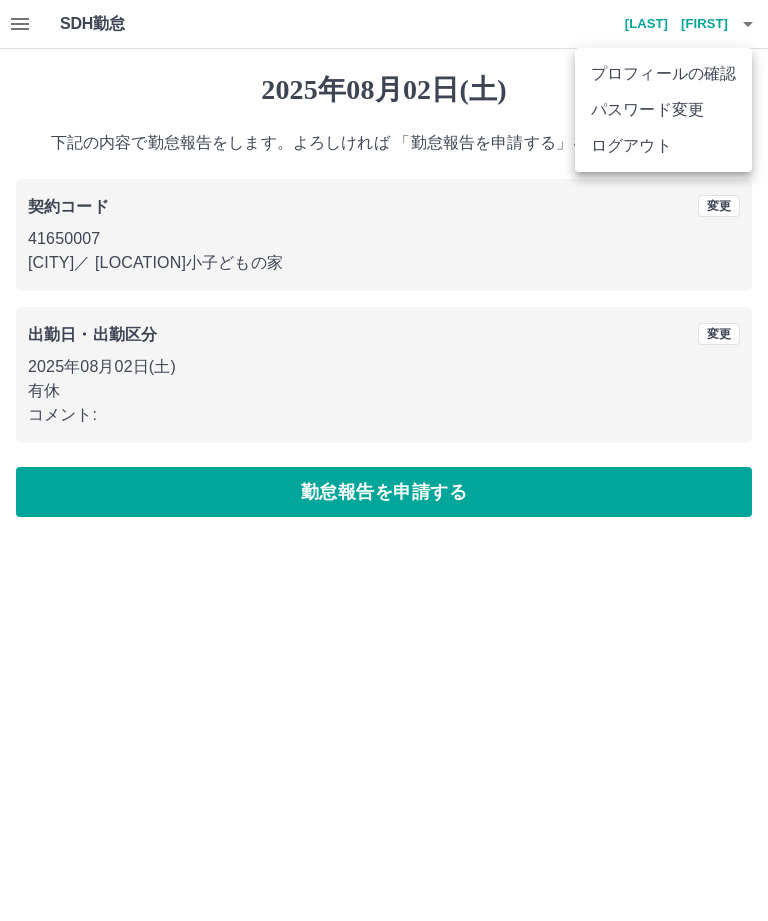 click on "ログアウト" at bounding box center [663, 146] 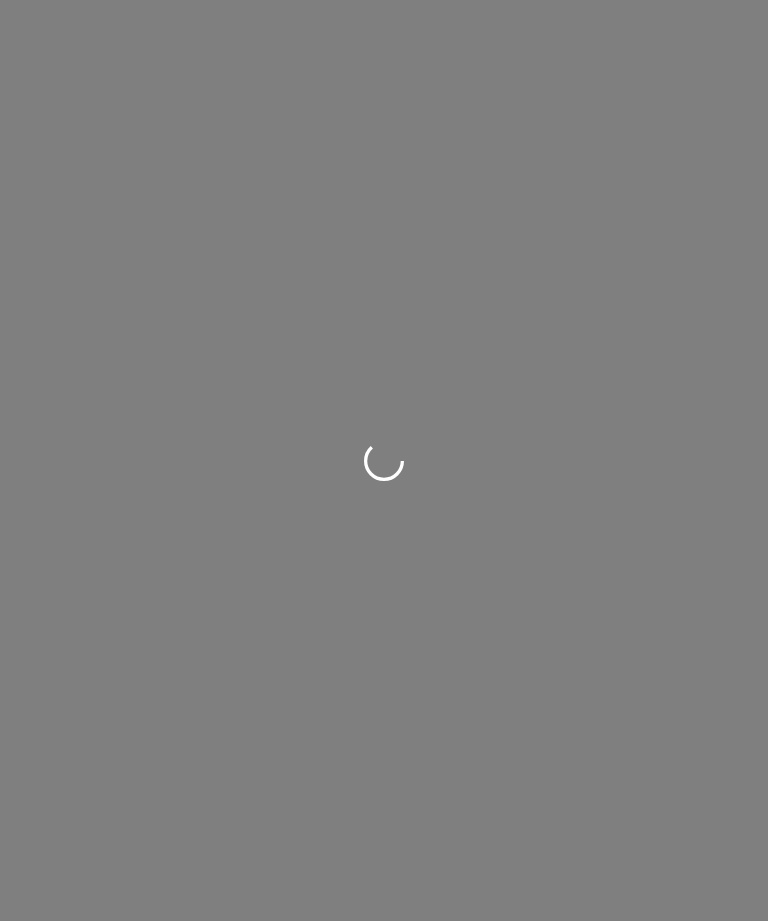 scroll, scrollTop: 0, scrollLeft: 0, axis: both 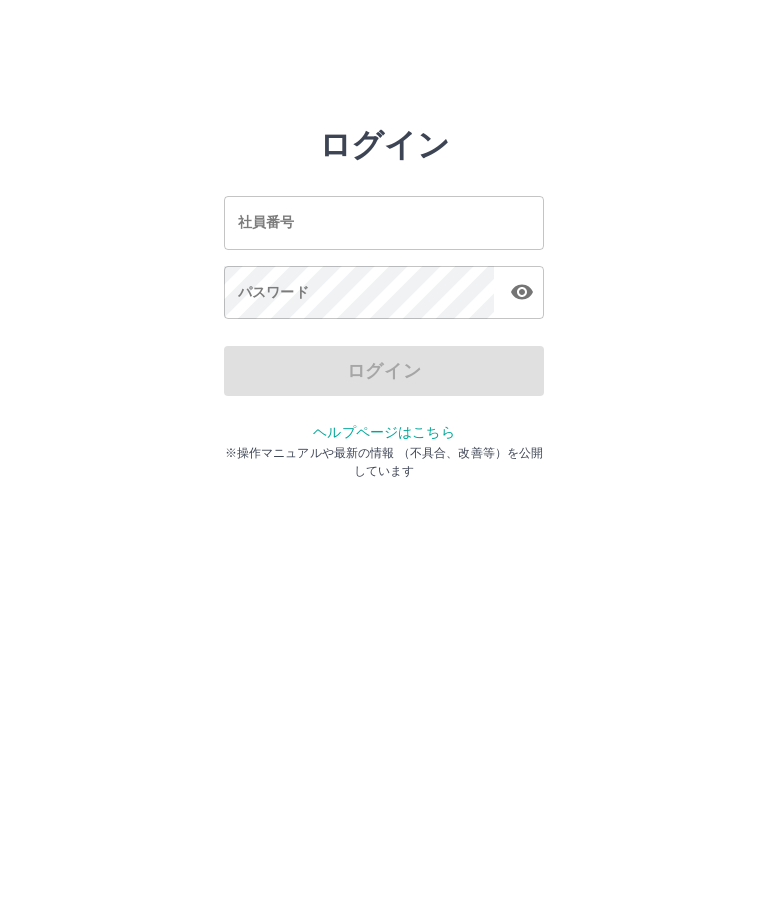 click on "社員番号" at bounding box center [384, 222] 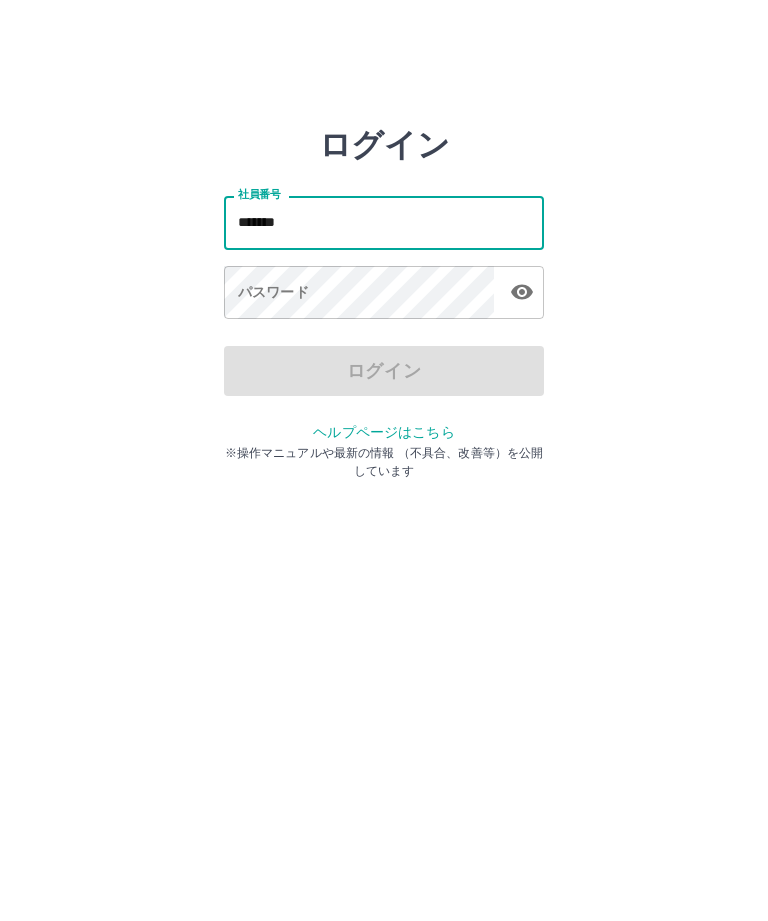 type on "*******" 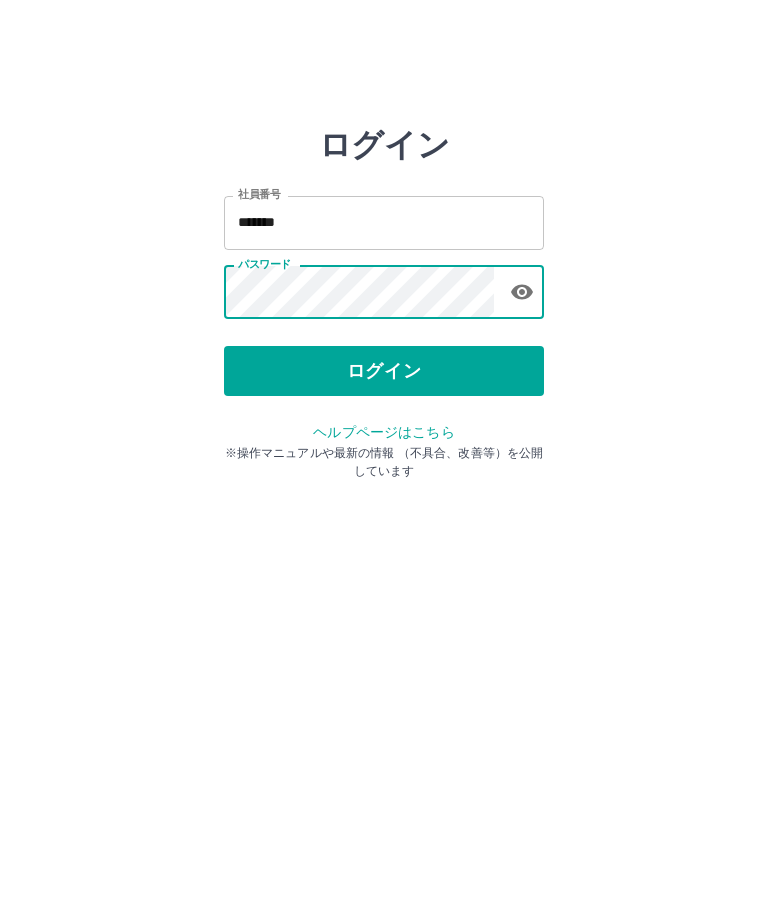 click on "ログイン" at bounding box center (384, 371) 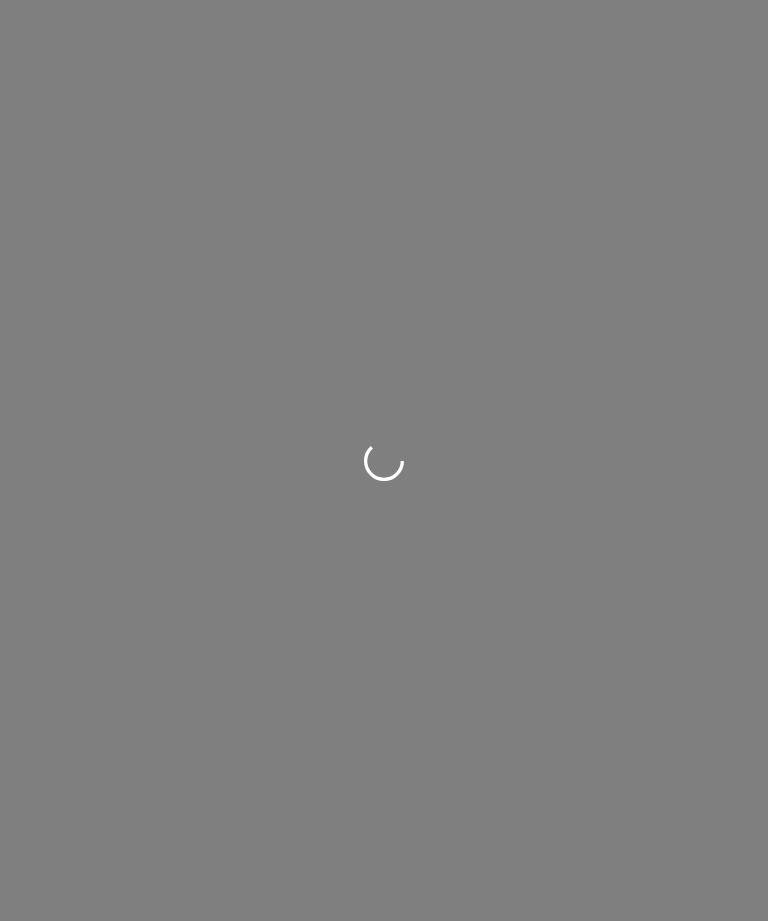 scroll, scrollTop: 0, scrollLeft: 0, axis: both 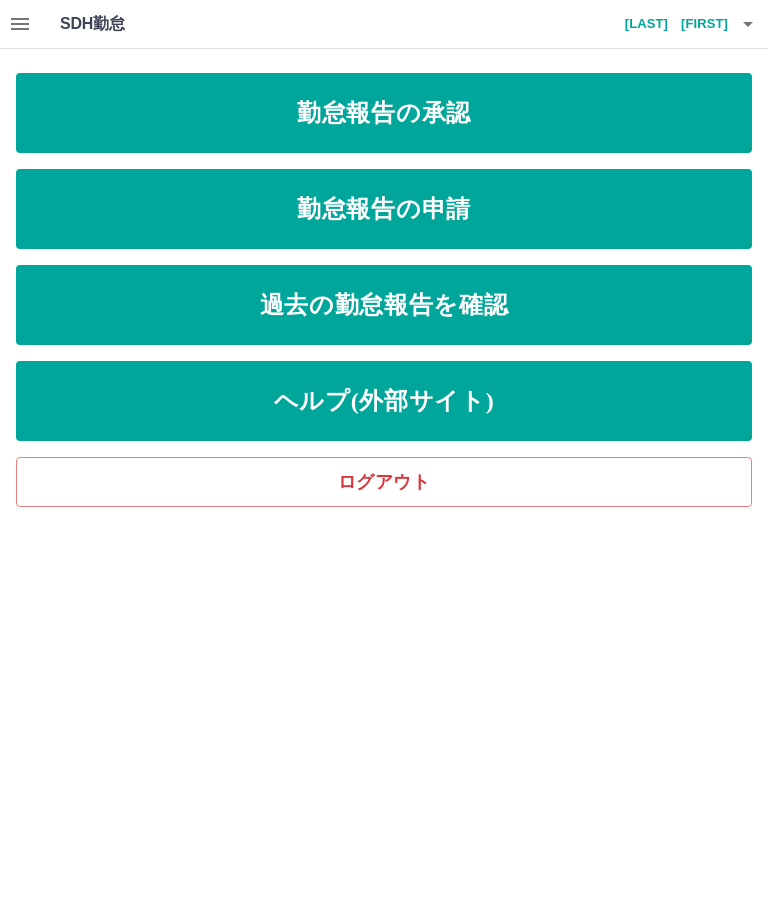 click on "勤怠報告の申請" at bounding box center (384, 209) 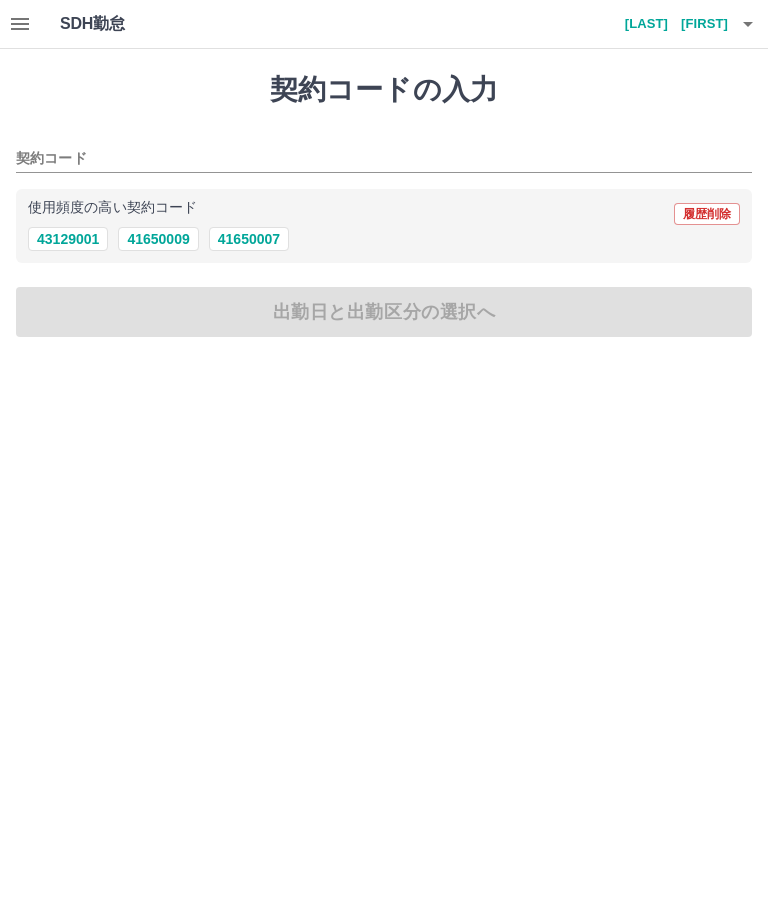 click on "41650007" at bounding box center (249, 239) 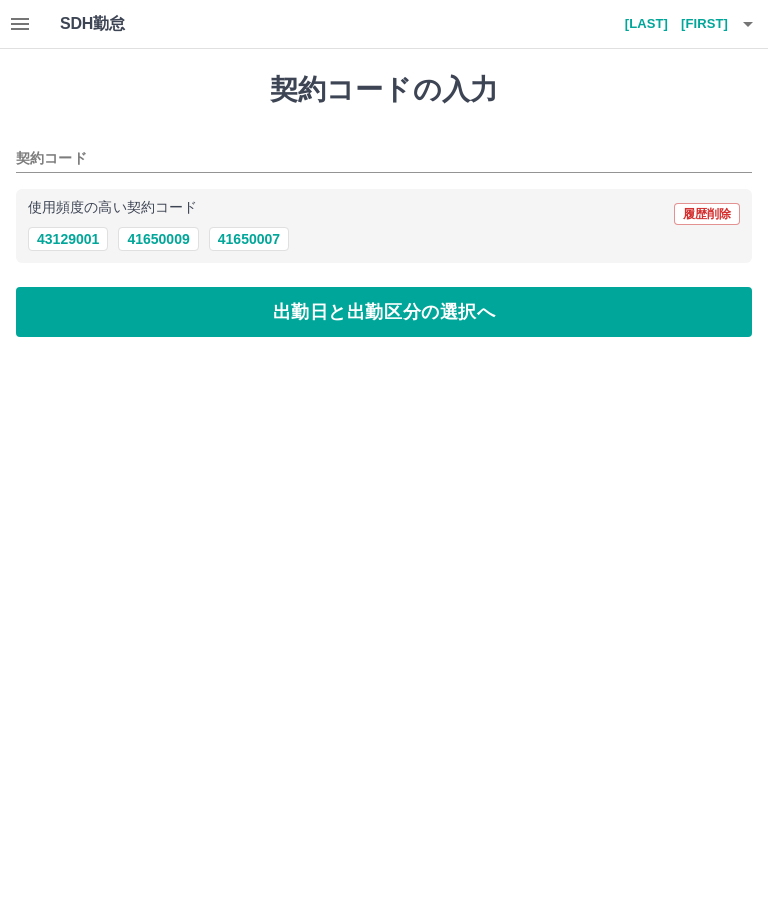 type on "********" 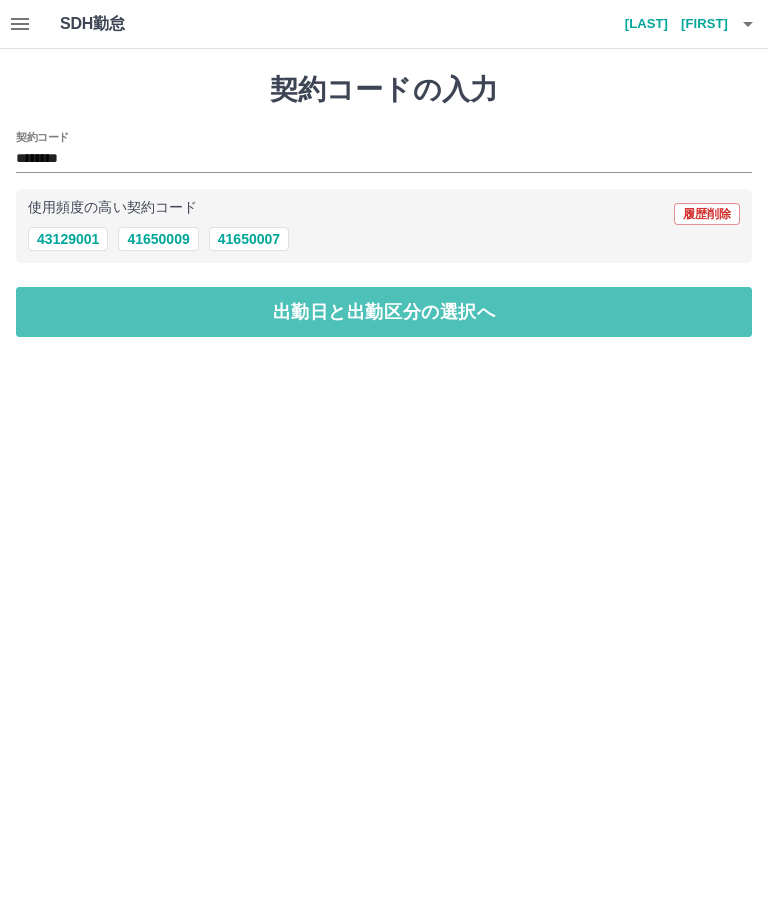 click on "出勤日と出勤区分の選択へ" at bounding box center (384, 312) 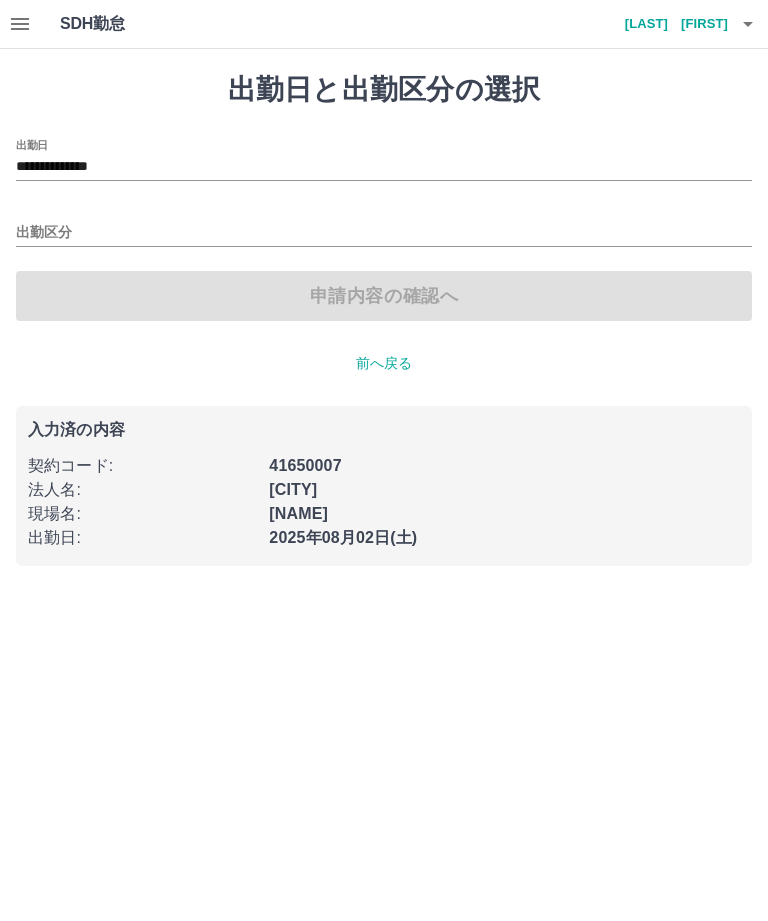 click on "出勤区分" at bounding box center (384, 233) 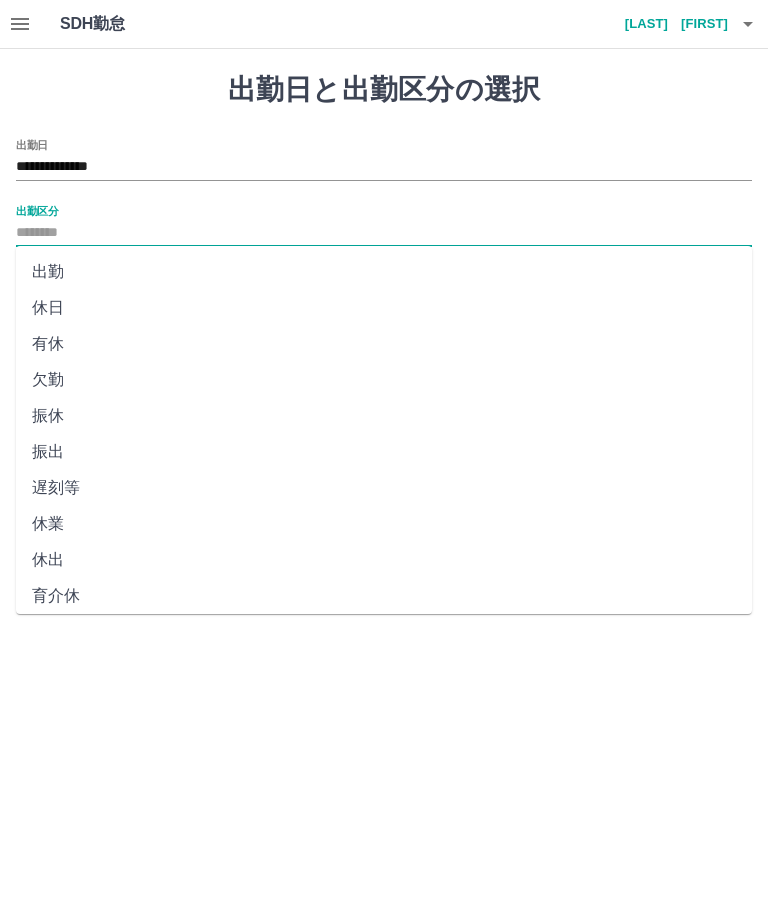 click on "出勤" at bounding box center (384, 272) 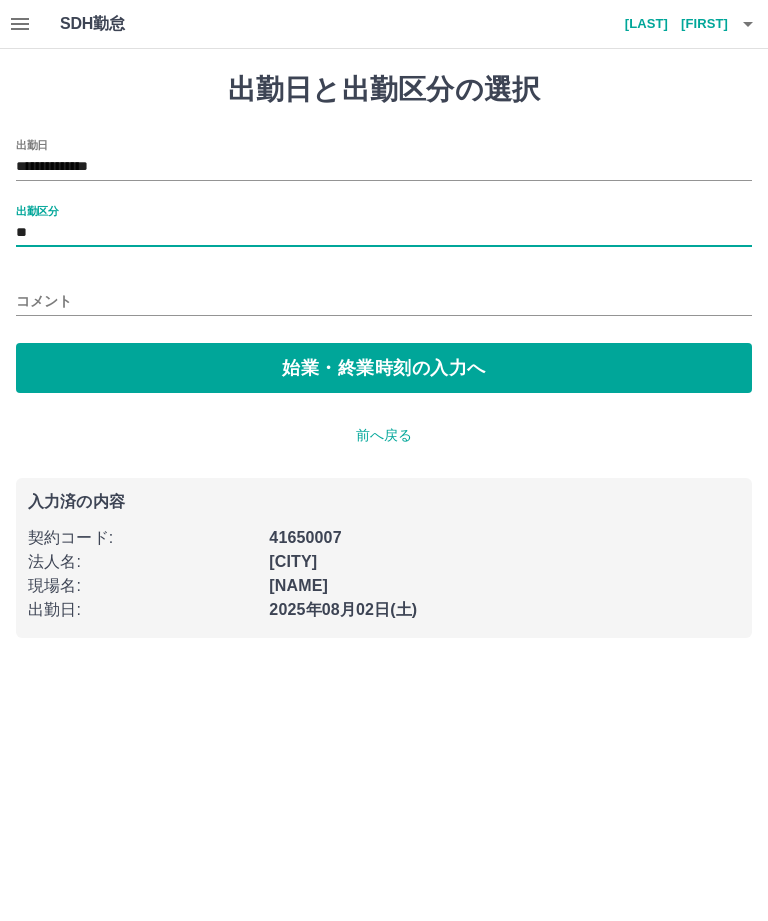 click on "始業・終業時刻の入力へ" at bounding box center [384, 368] 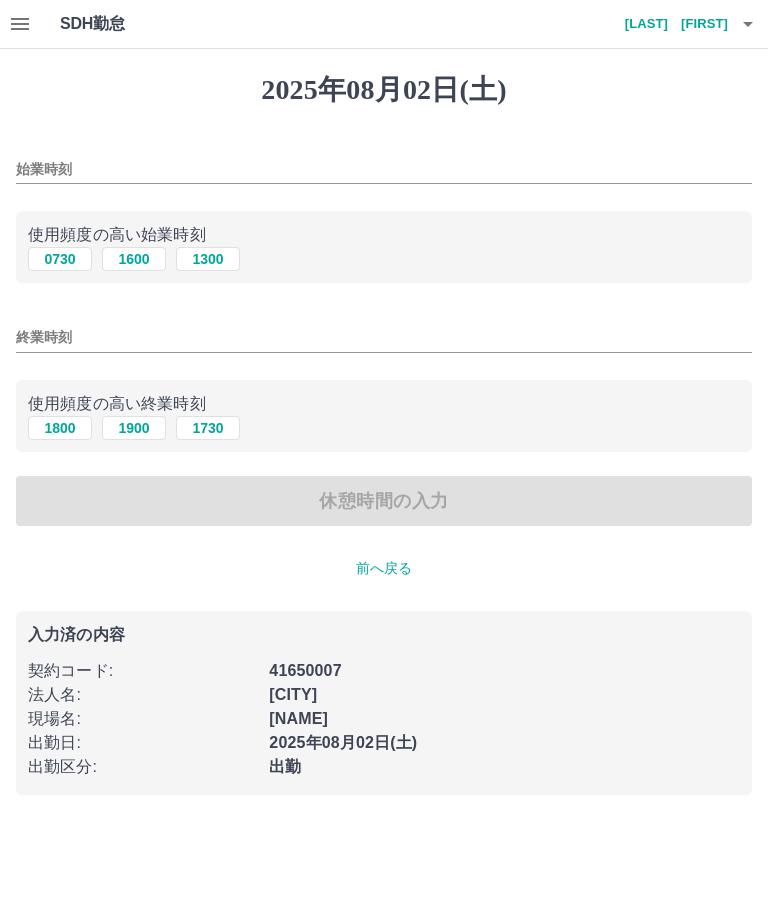 click on "始業時刻" at bounding box center [384, 169] 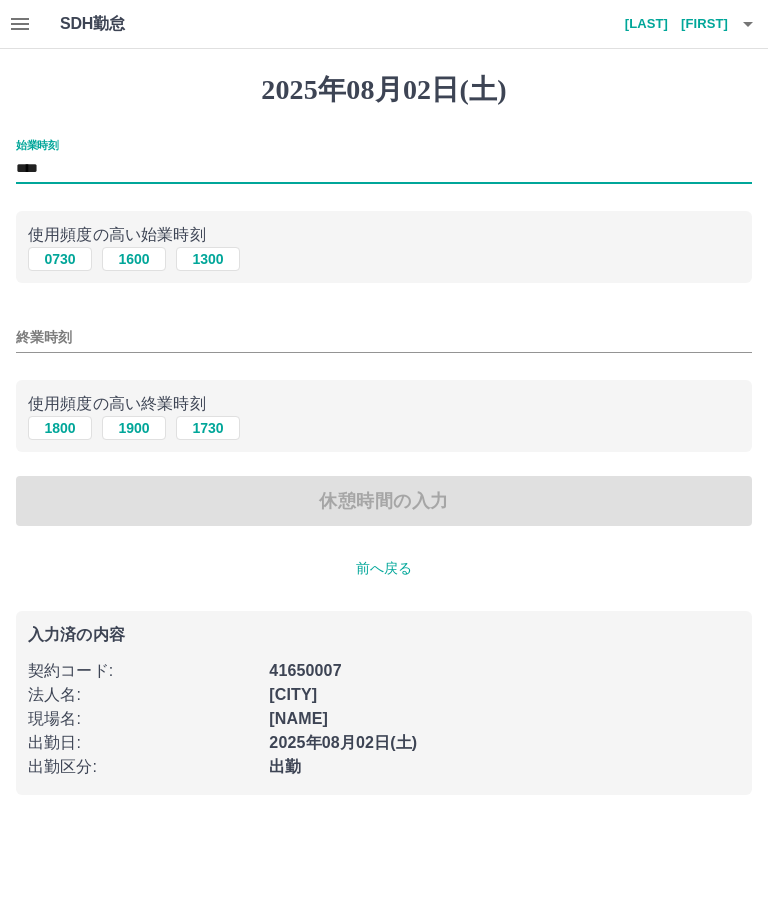 type on "****" 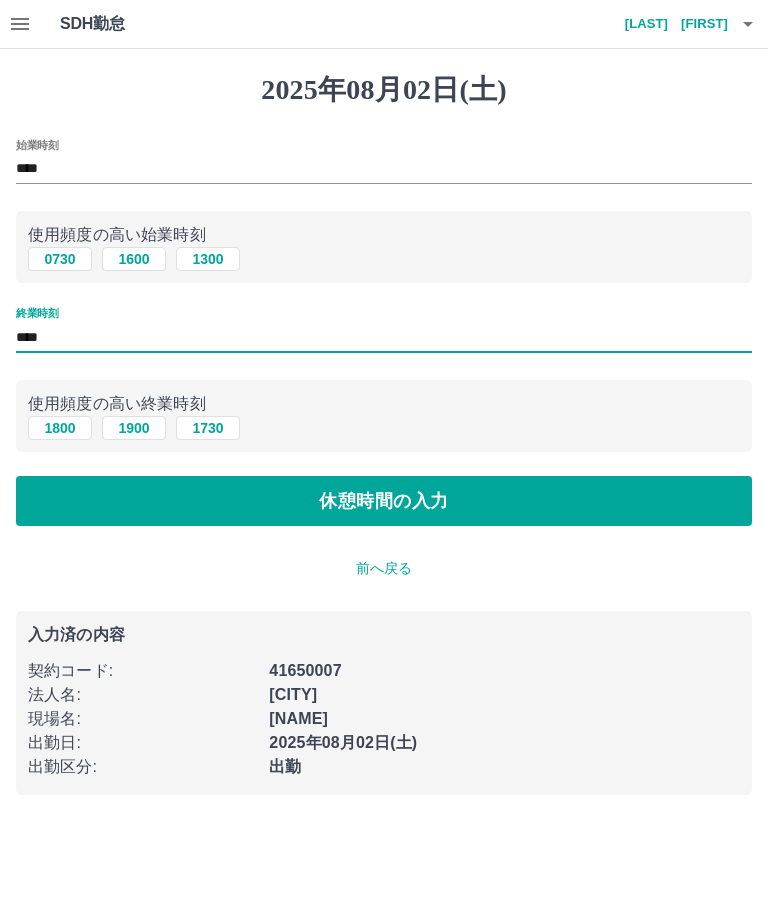 type on "****" 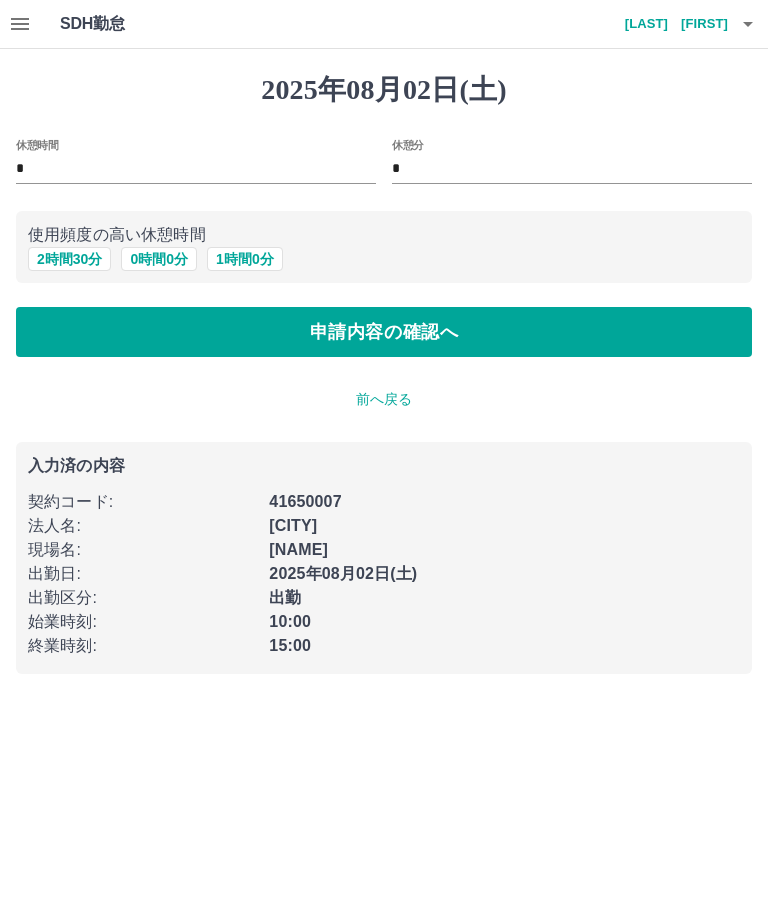 click on "申請内容の確認へ" at bounding box center (384, 332) 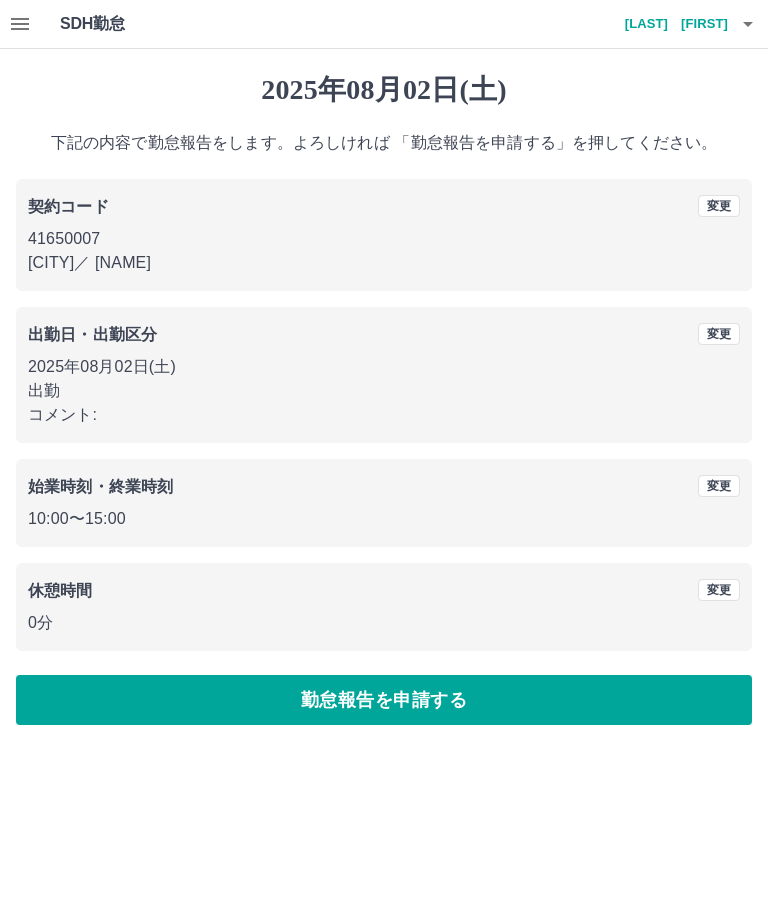 click on "勤怠報告を申請する" at bounding box center [384, 700] 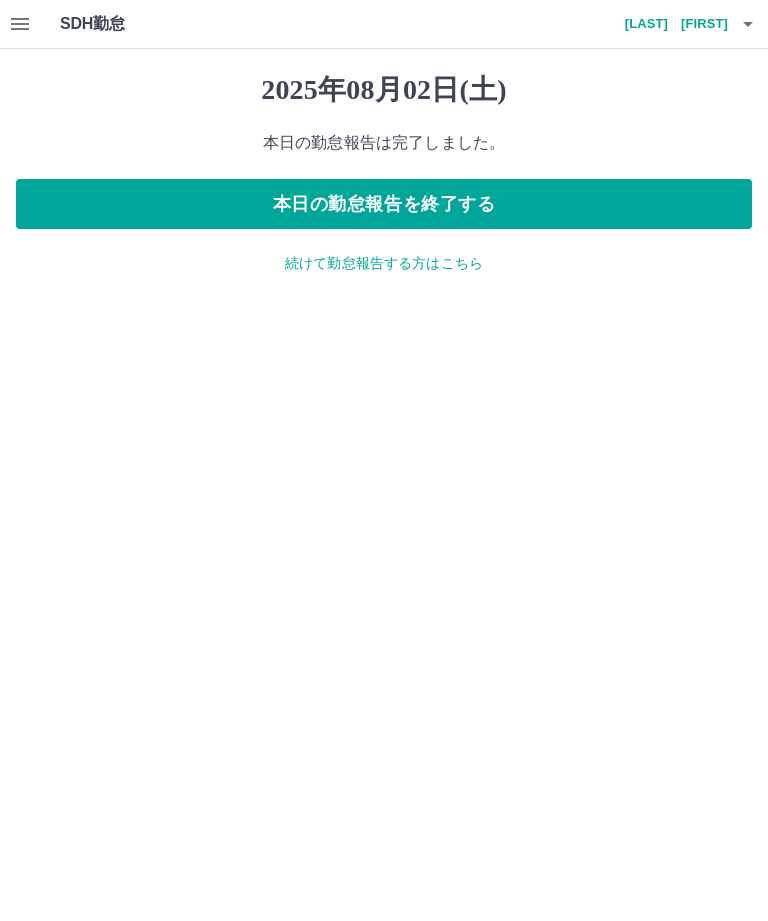 click 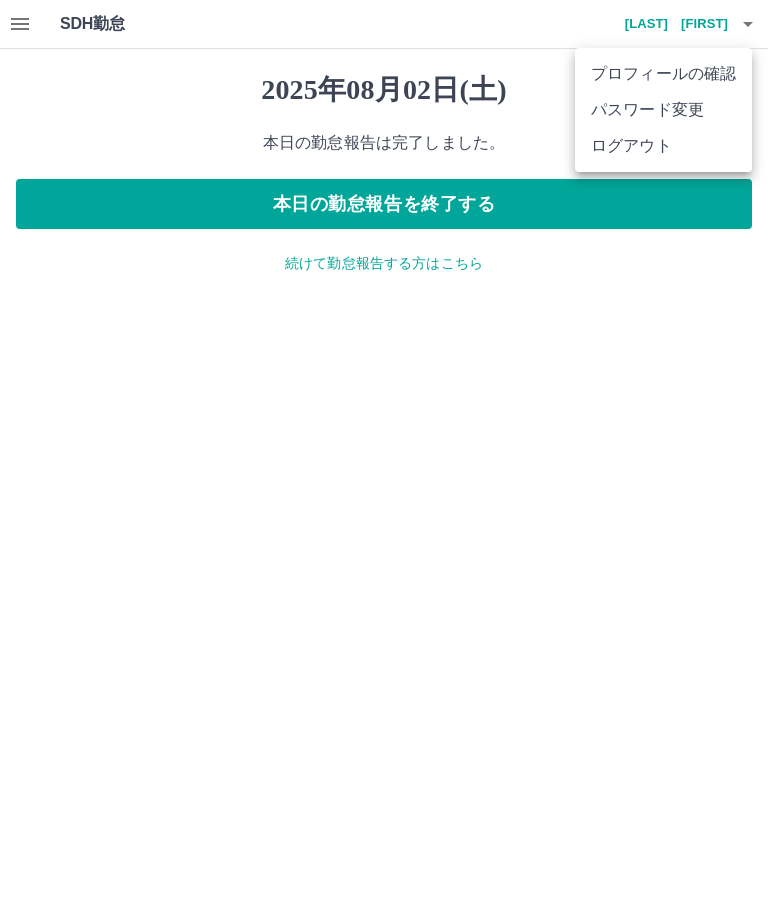 click on "ログアウト" at bounding box center [663, 146] 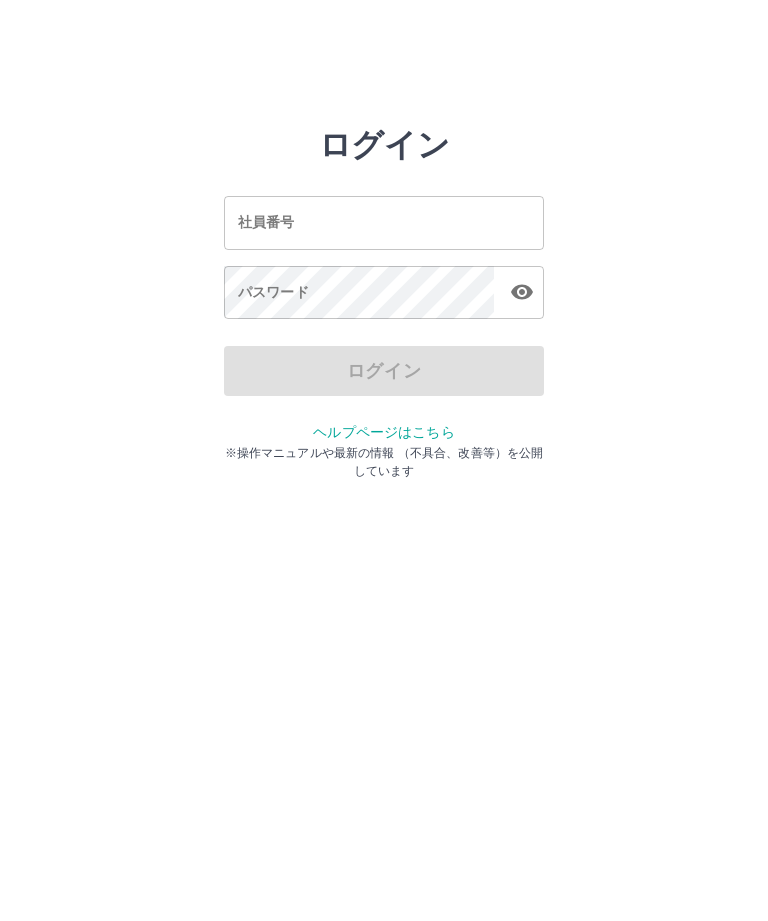 scroll, scrollTop: 0, scrollLeft: 0, axis: both 